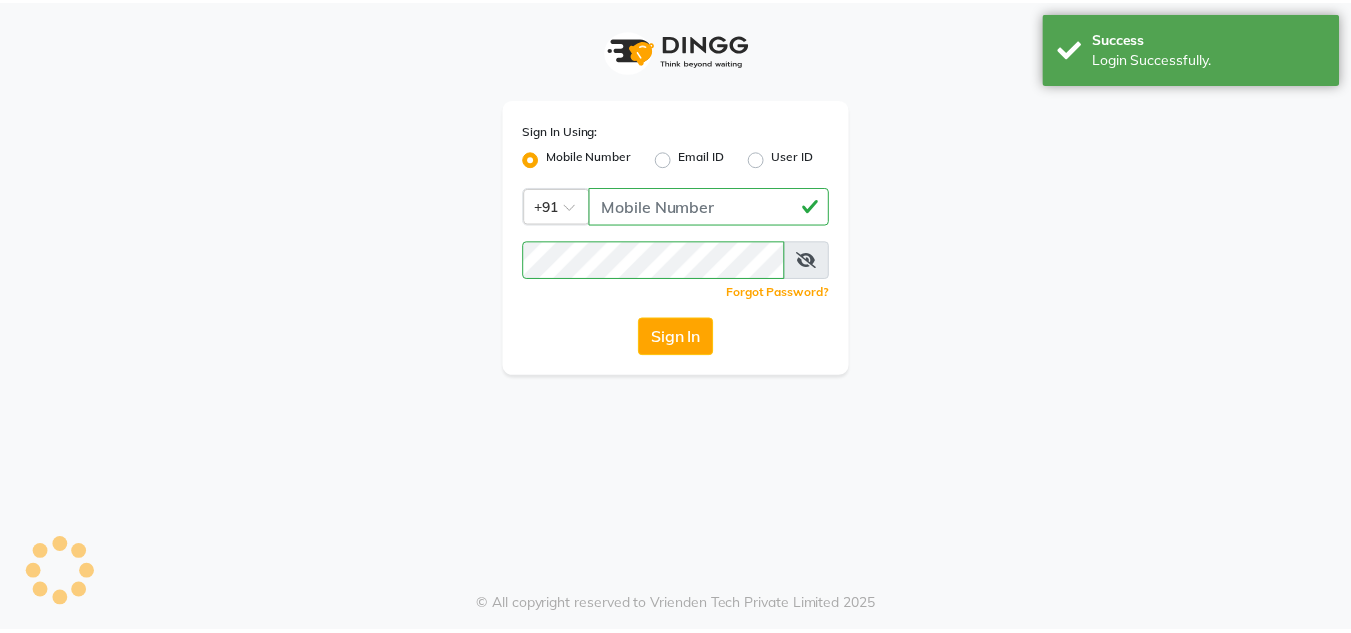 scroll, scrollTop: 0, scrollLeft: 0, axis: both 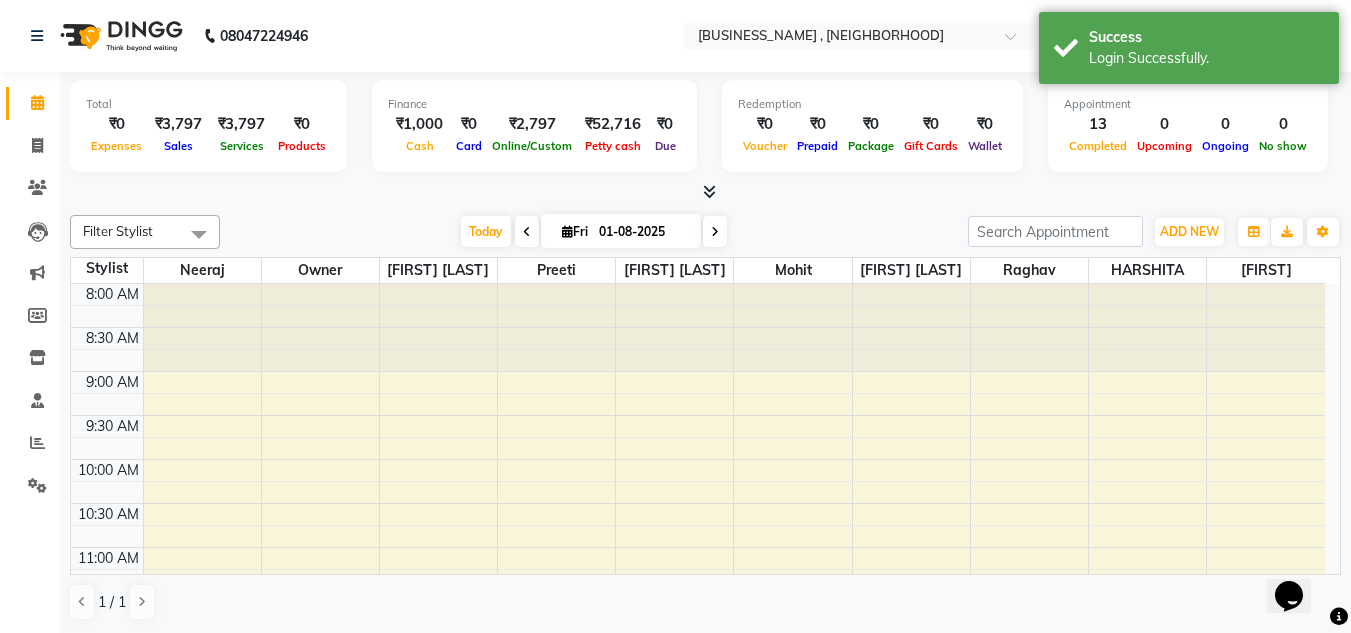 click on "Calendar  Invoice  Clients  Leads   Marketing  Members  Inventory  Staff  Reports  Settings Completed InProgress Upcoming Dropped Tentative Check-In Confirm Bookings Generate Report Segments Page Builder" 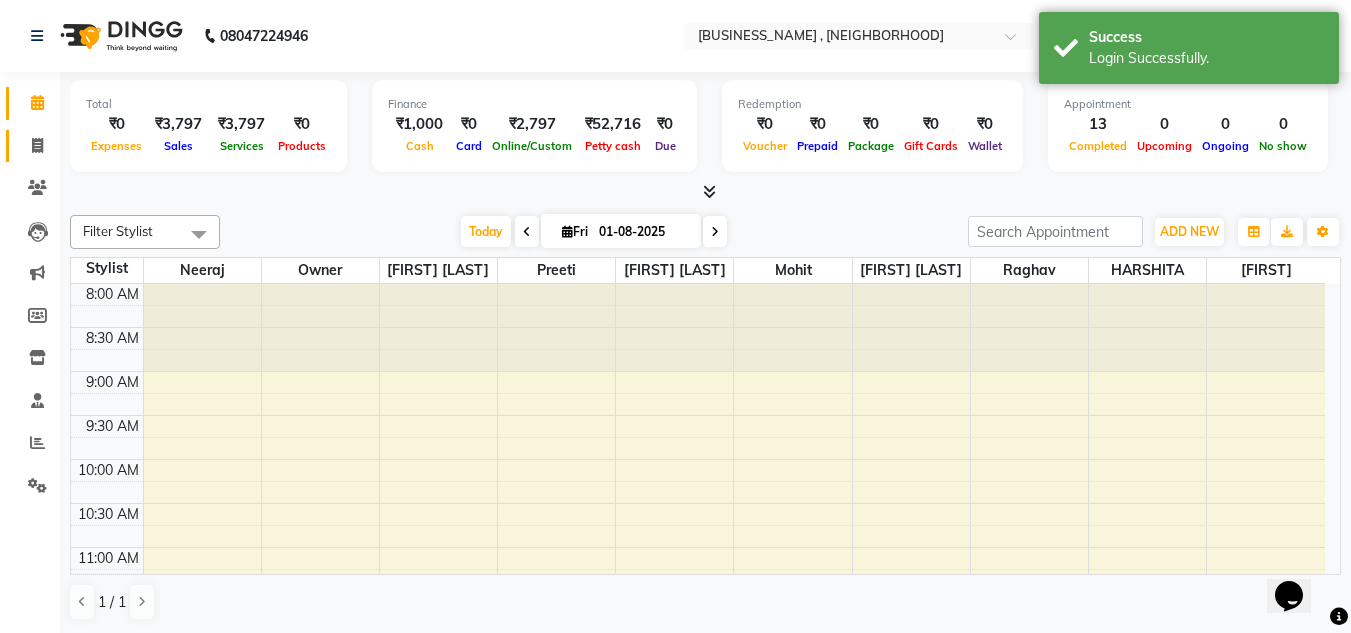 click 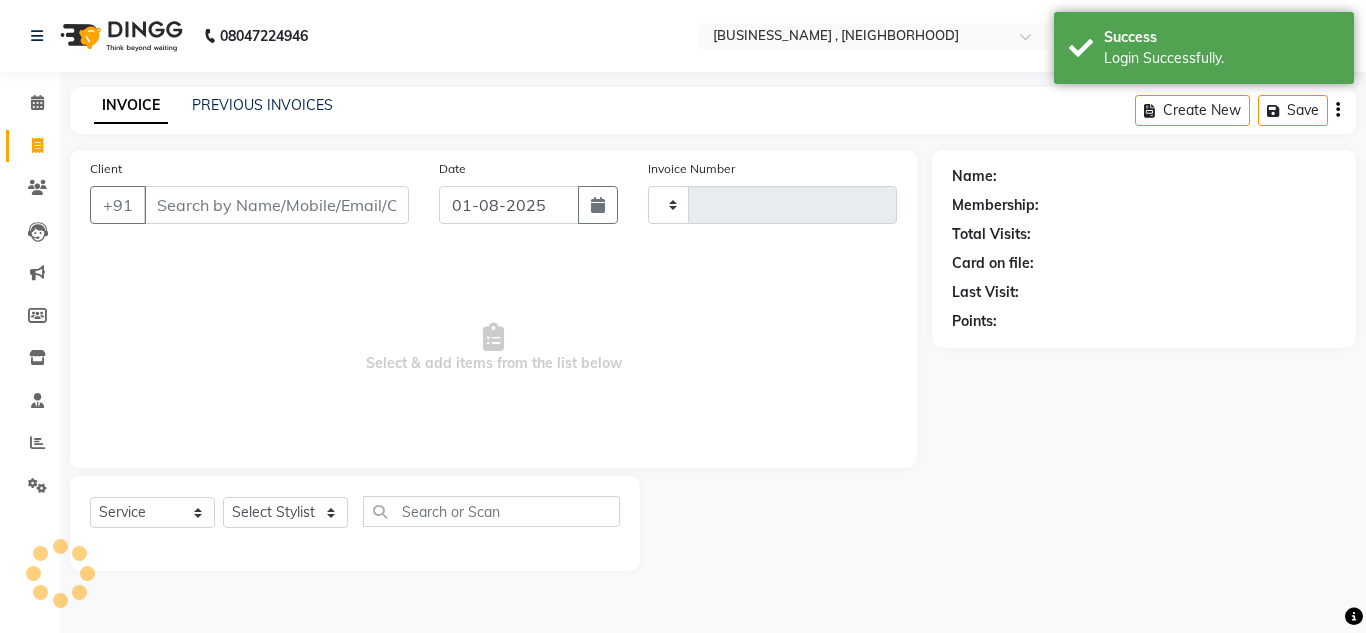 type on "3453" 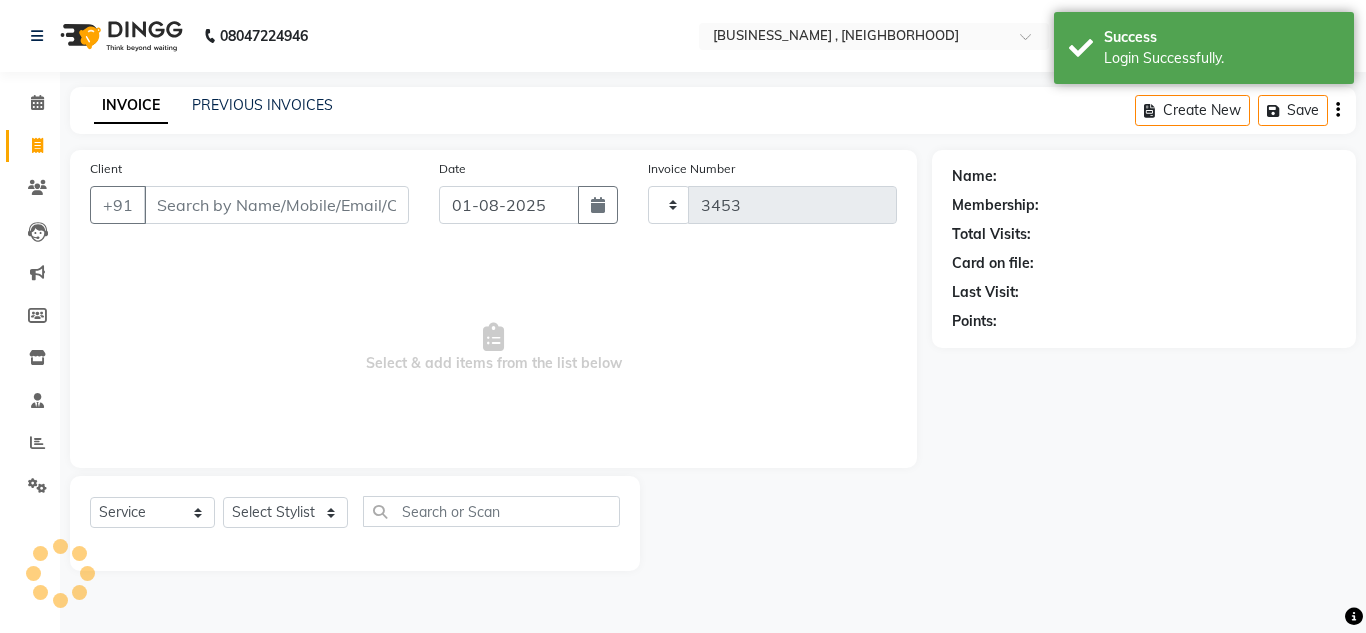 select on "6840" 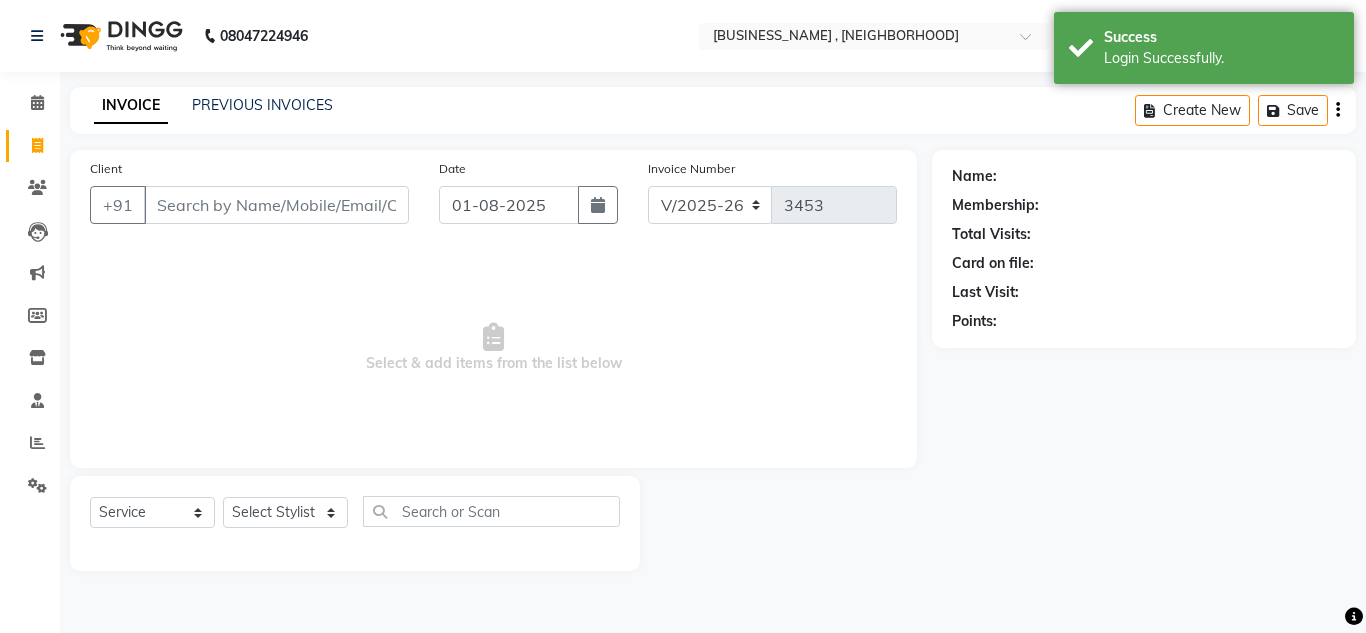 click on "INVOICE PREVIOUS INVOICES Create New   Save" 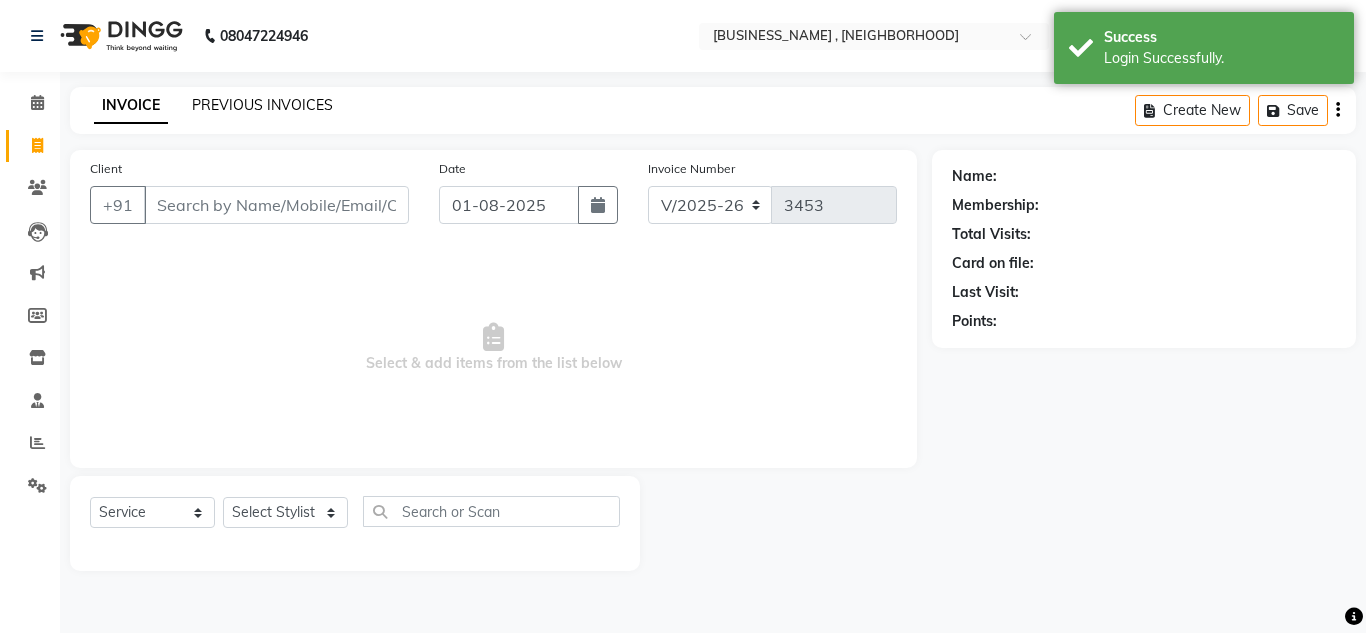 click on "PREVIOUS INVOICES" 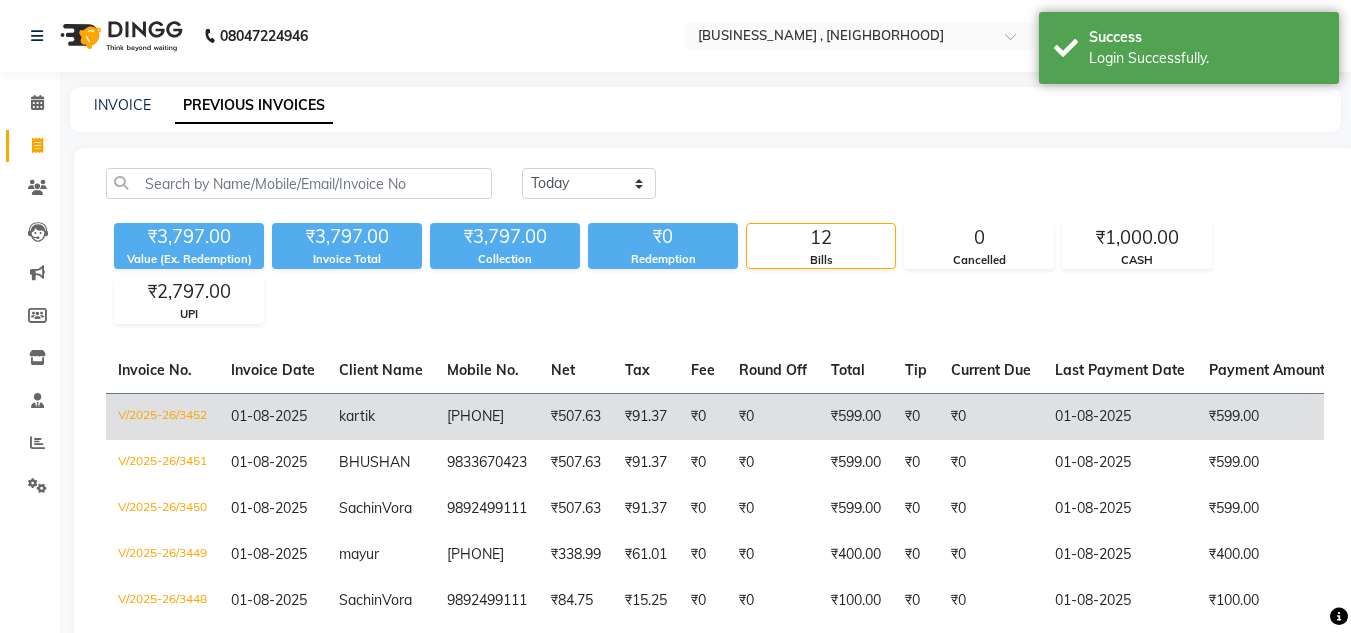 click on "₹0" 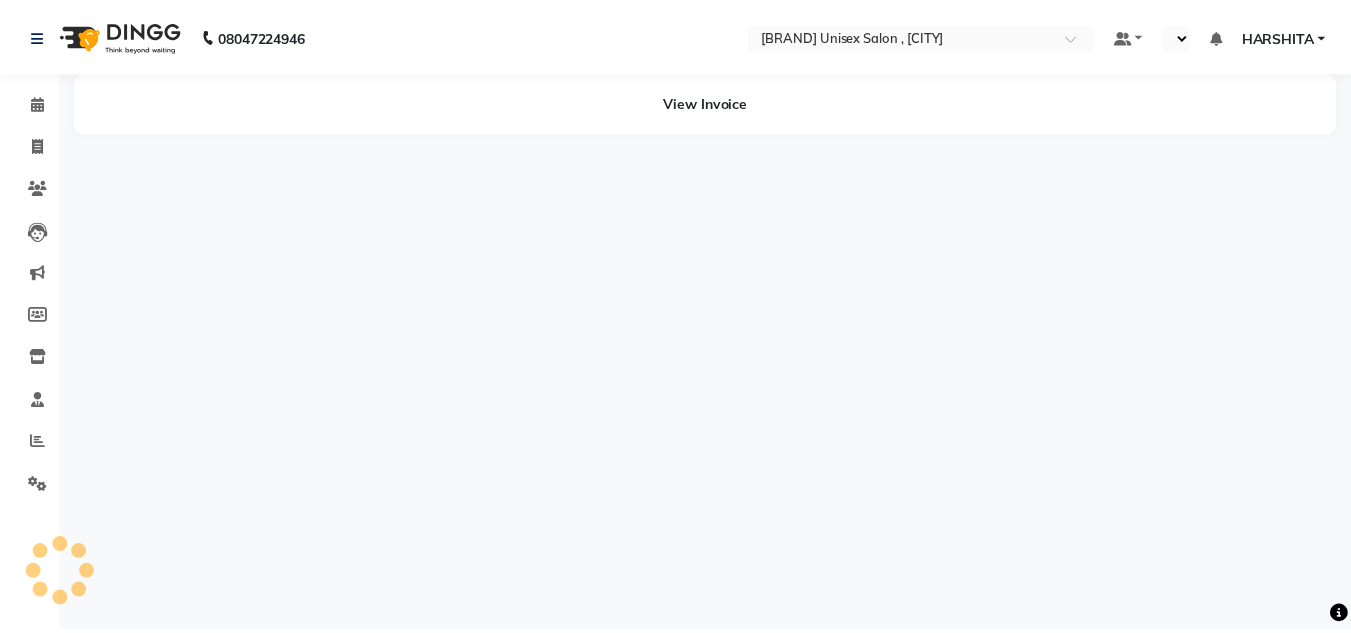 scroll, scrollTop: 0, scrollLeft: 0, axis: both 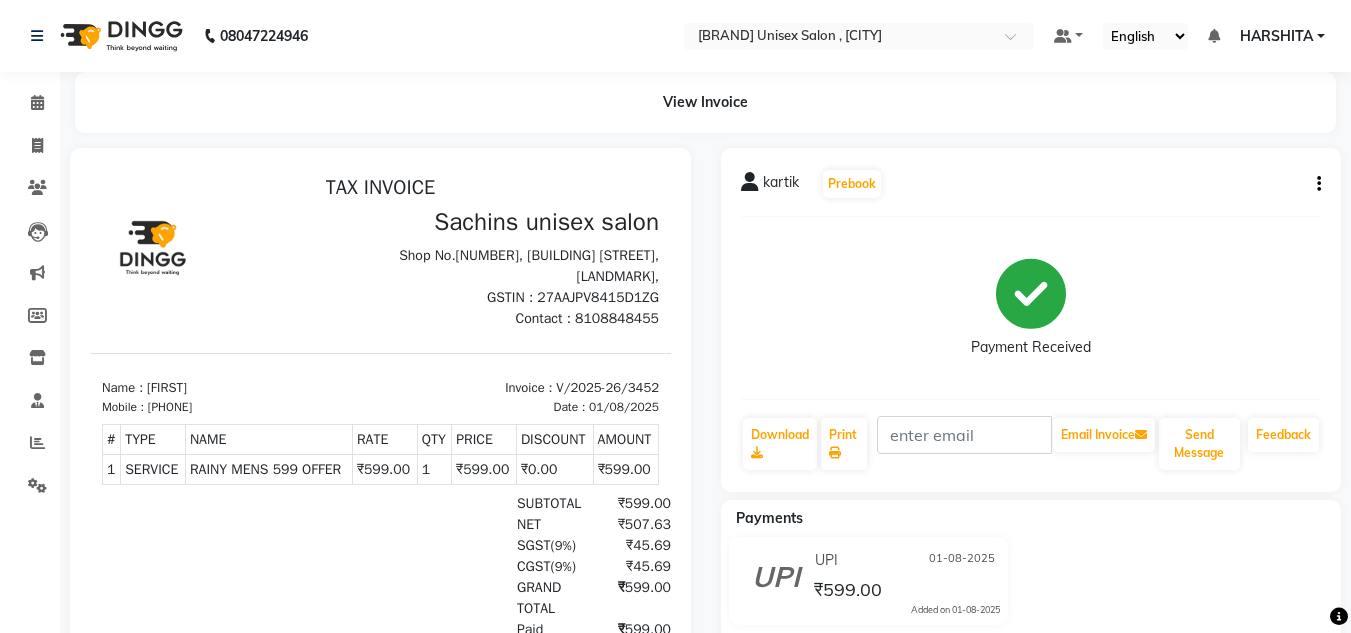 click 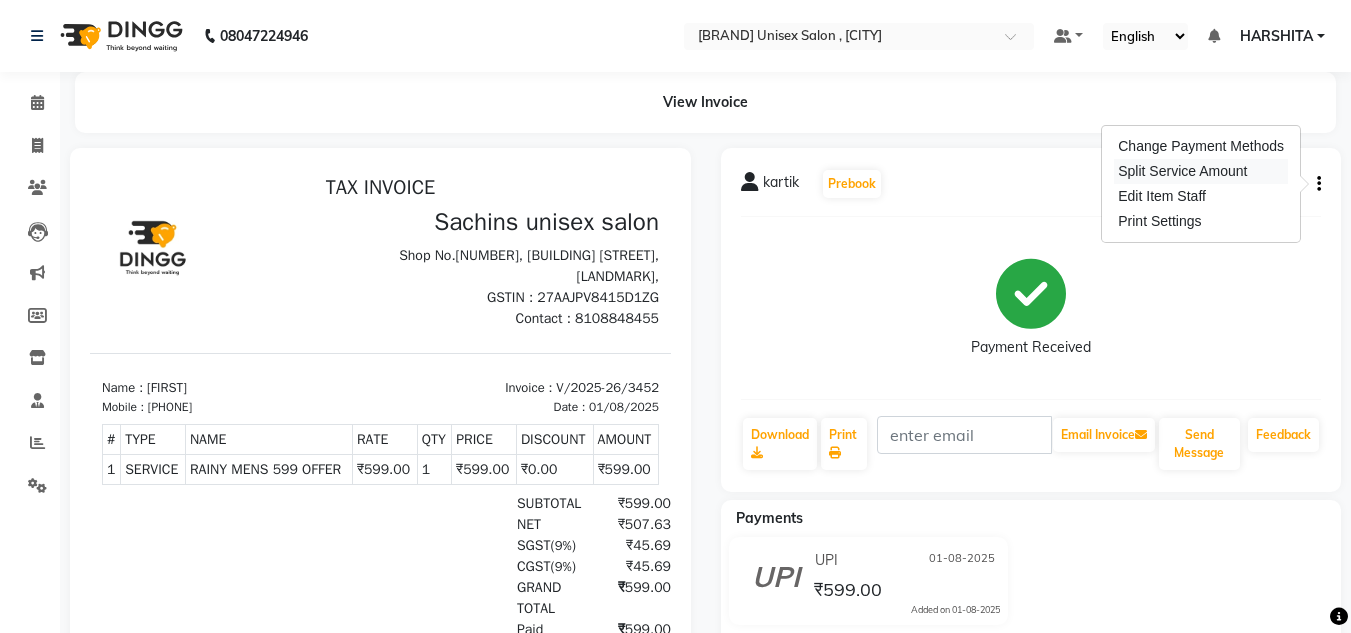 click on "Split Service Amount" at bounding box center (1201, 171) 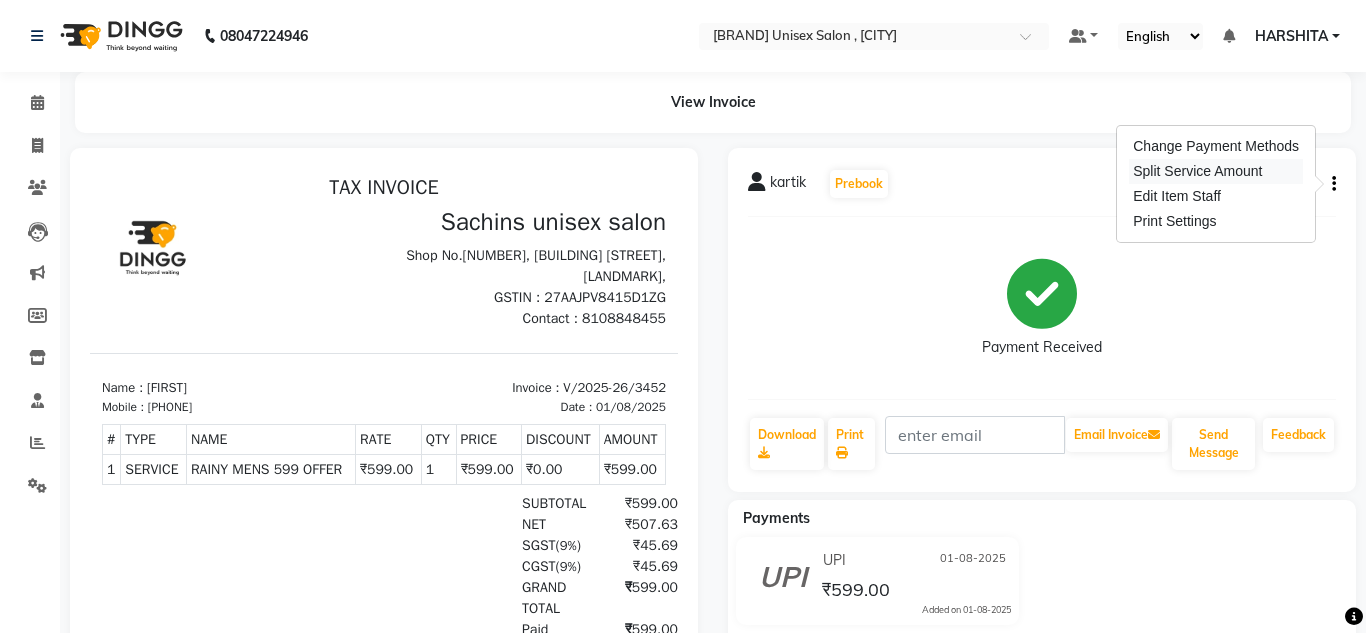 select on "81667" 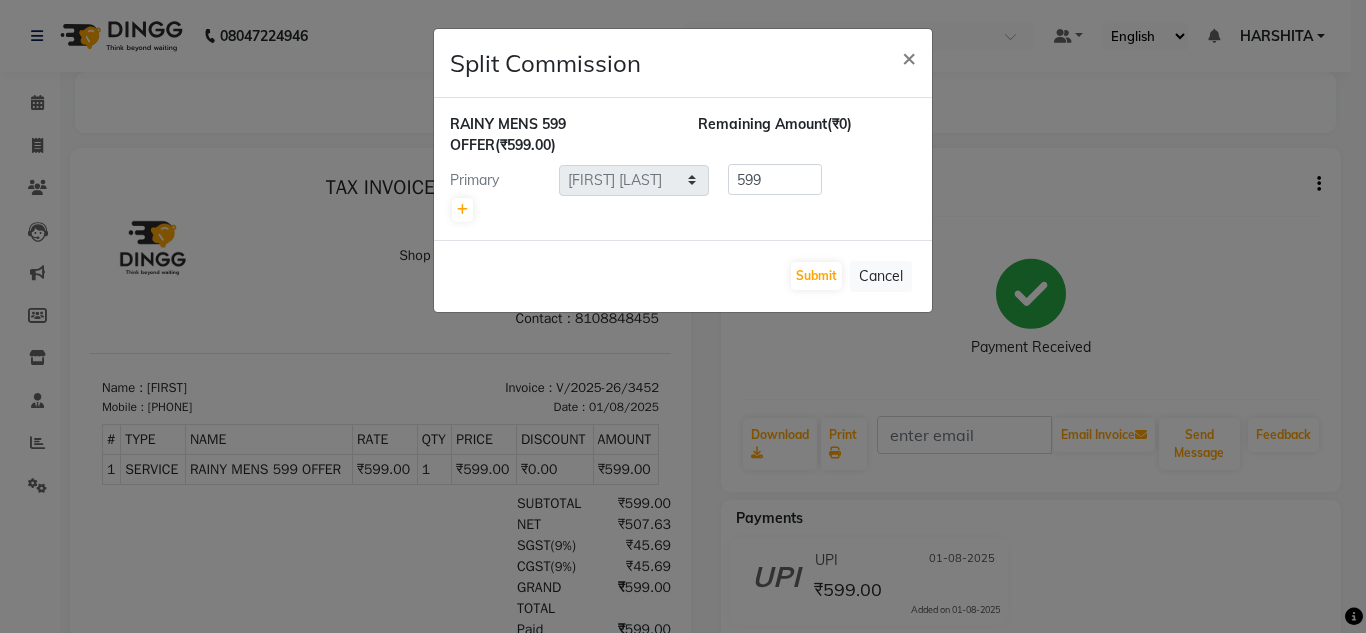 click on "Split Commission × RAINY MENS 599 OFFER  (₹599.00) Remaining Amount  (₹0) Primary Select  Aalam salmani   Ahmed Washim new    HARSHITA   mohit   Neeraj   Owner   preeti   Raghav   sakib   sonu RG  599  Submit   Cancel" 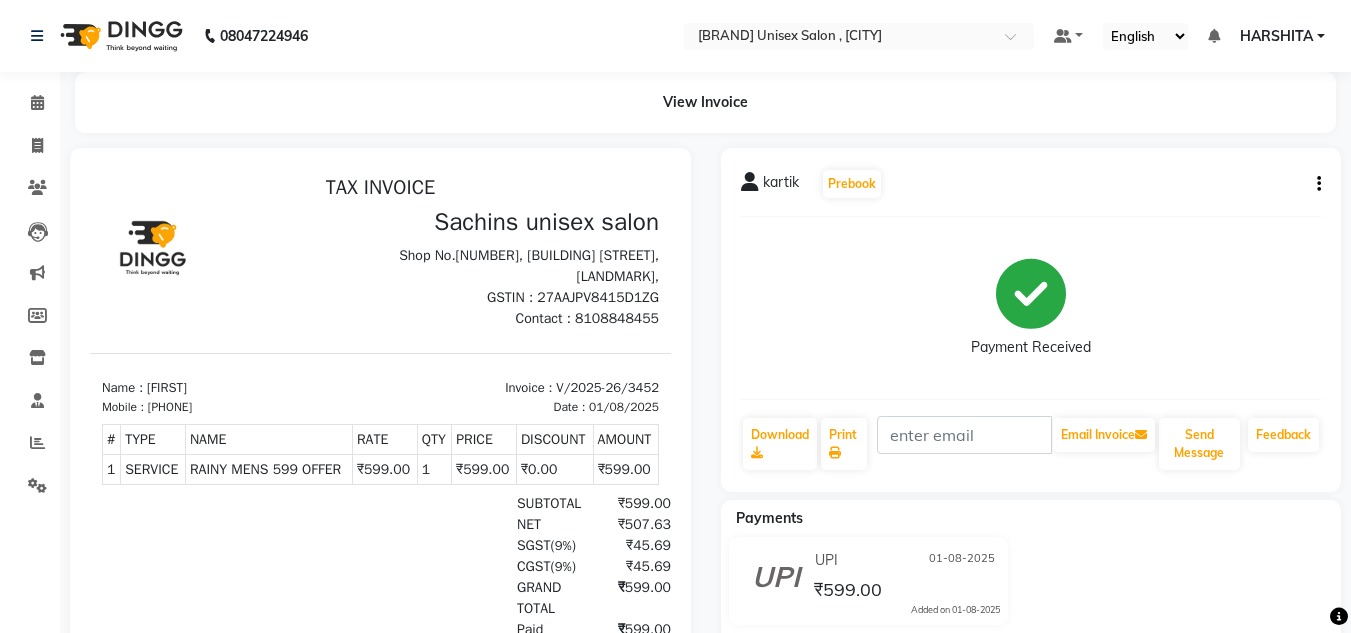 click 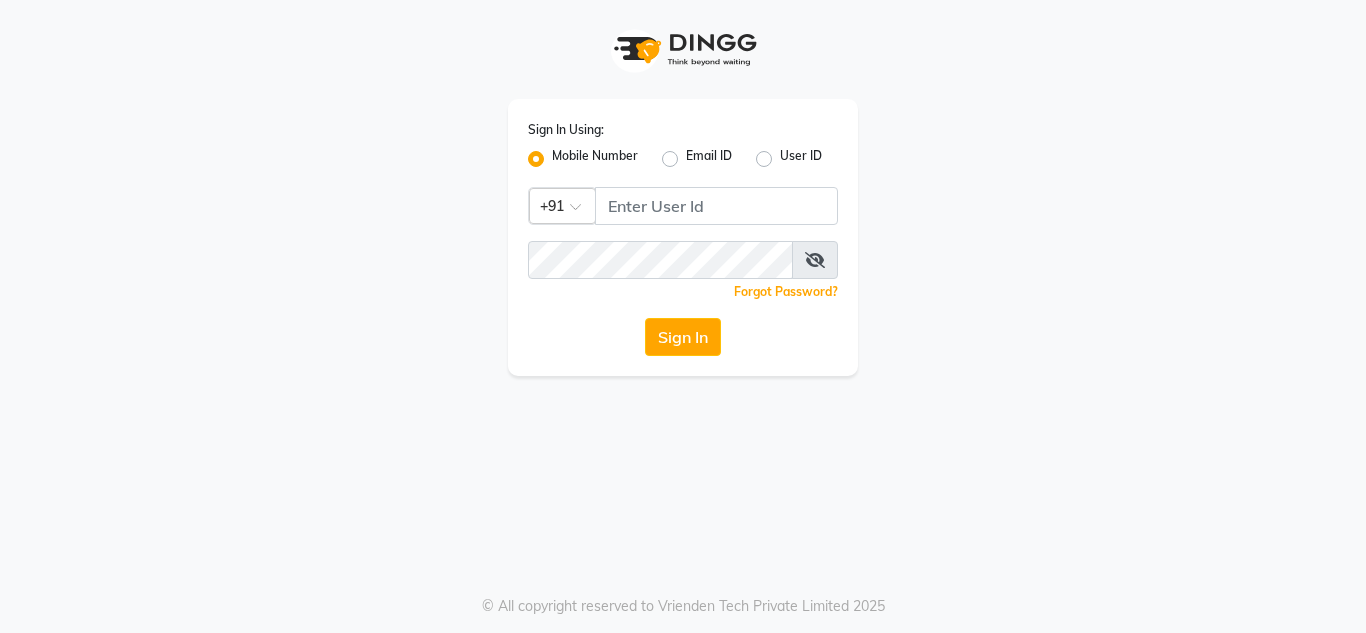 scroll, scrollTop: 0, scrollLeft: 0, axis: both 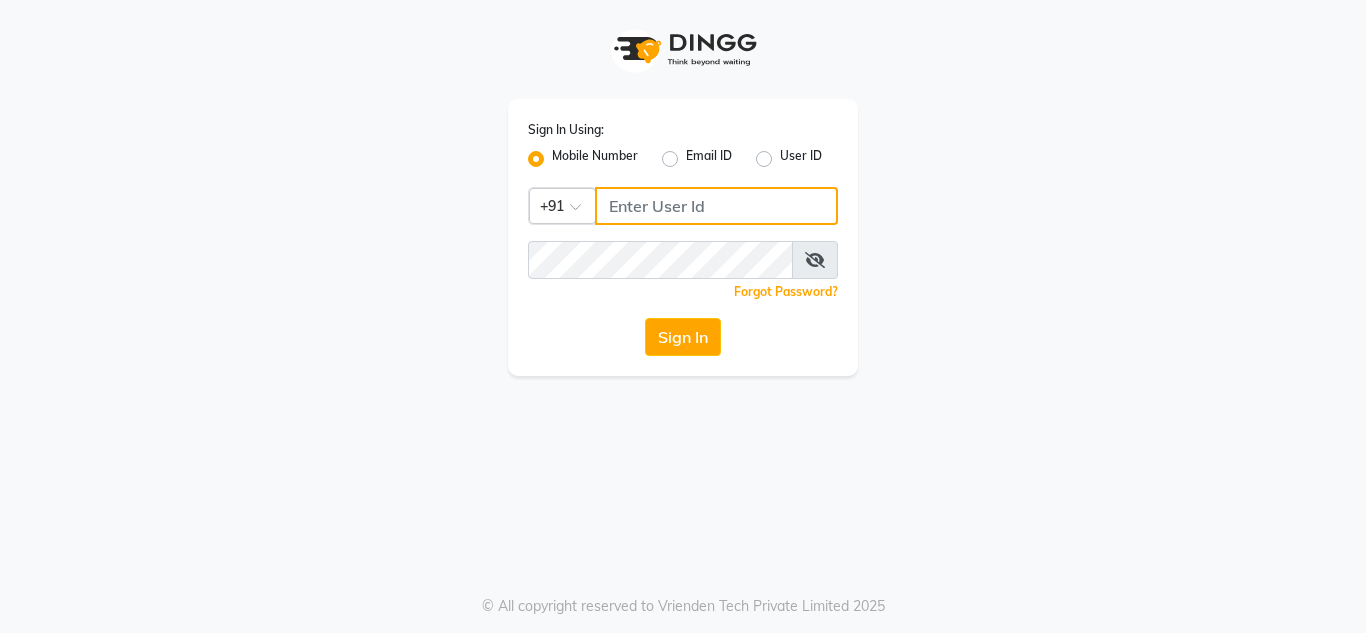 type on "[PHONE]" 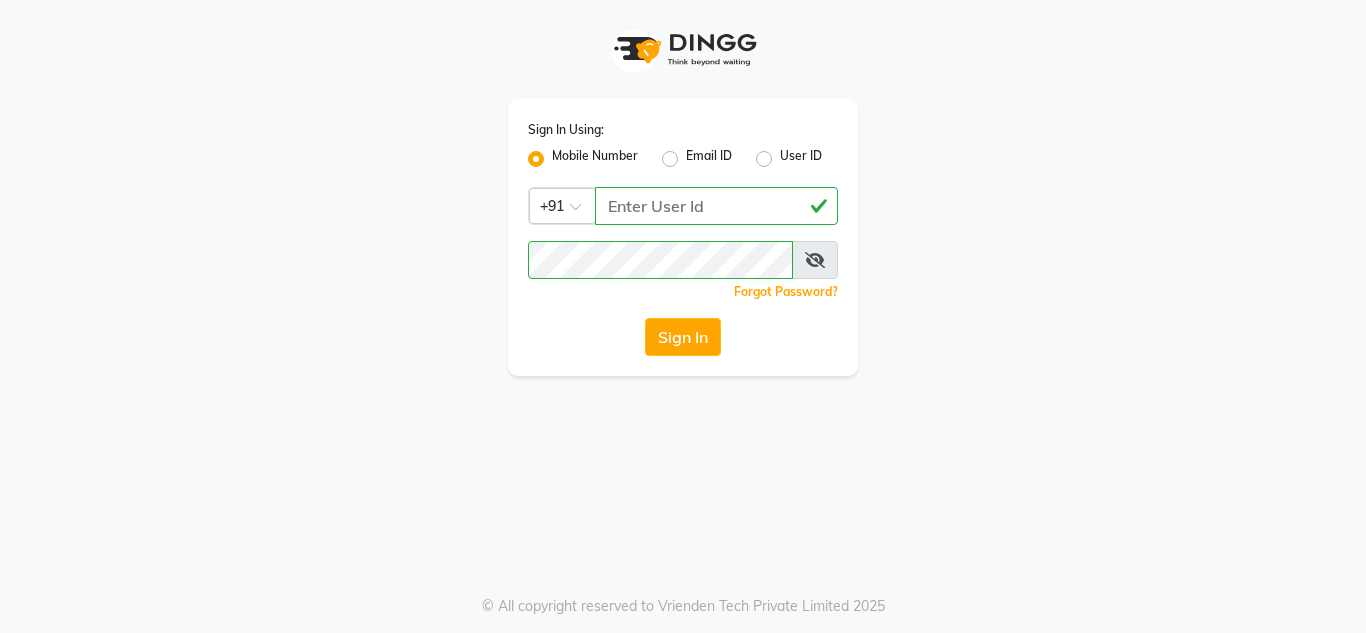 click on "Mobile Number" 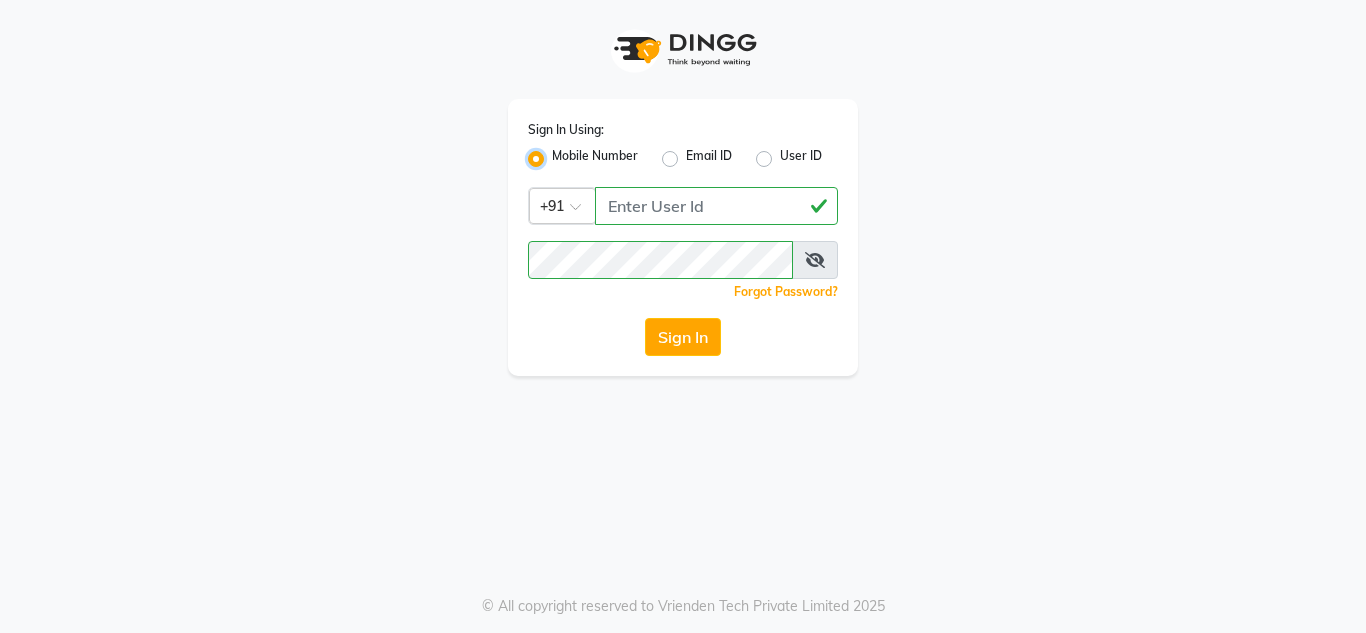 click on "Mobile Number" at bounding box center (558, 153) 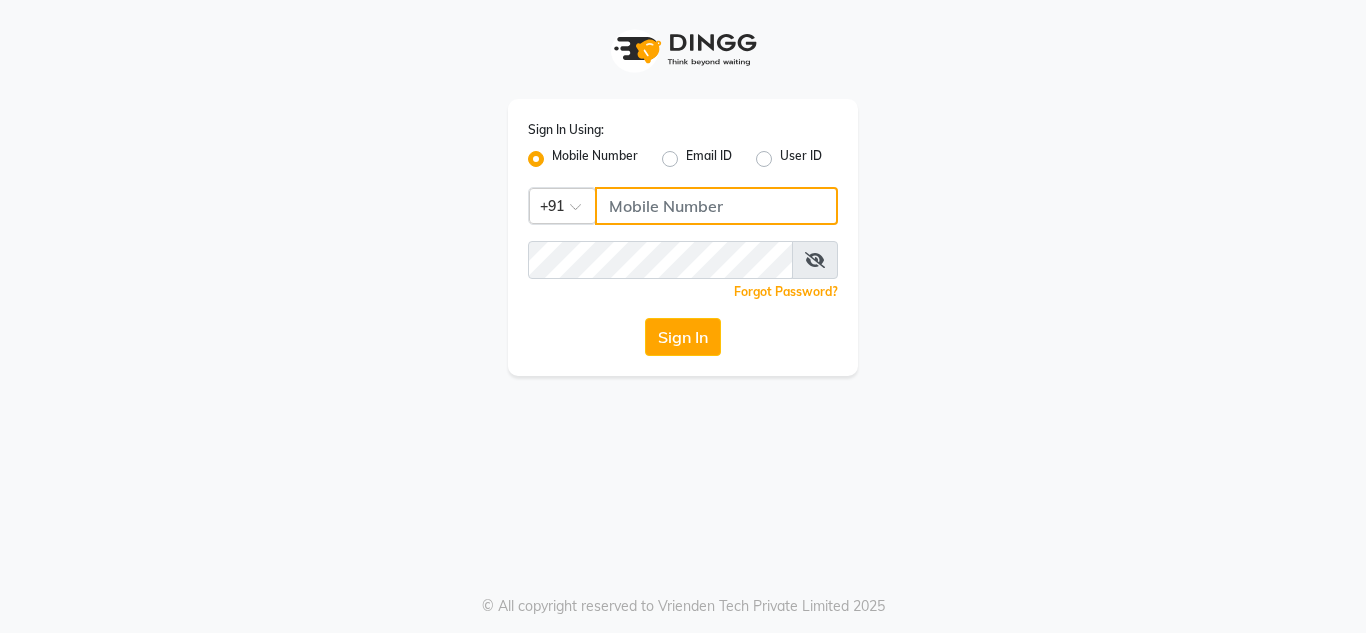 click 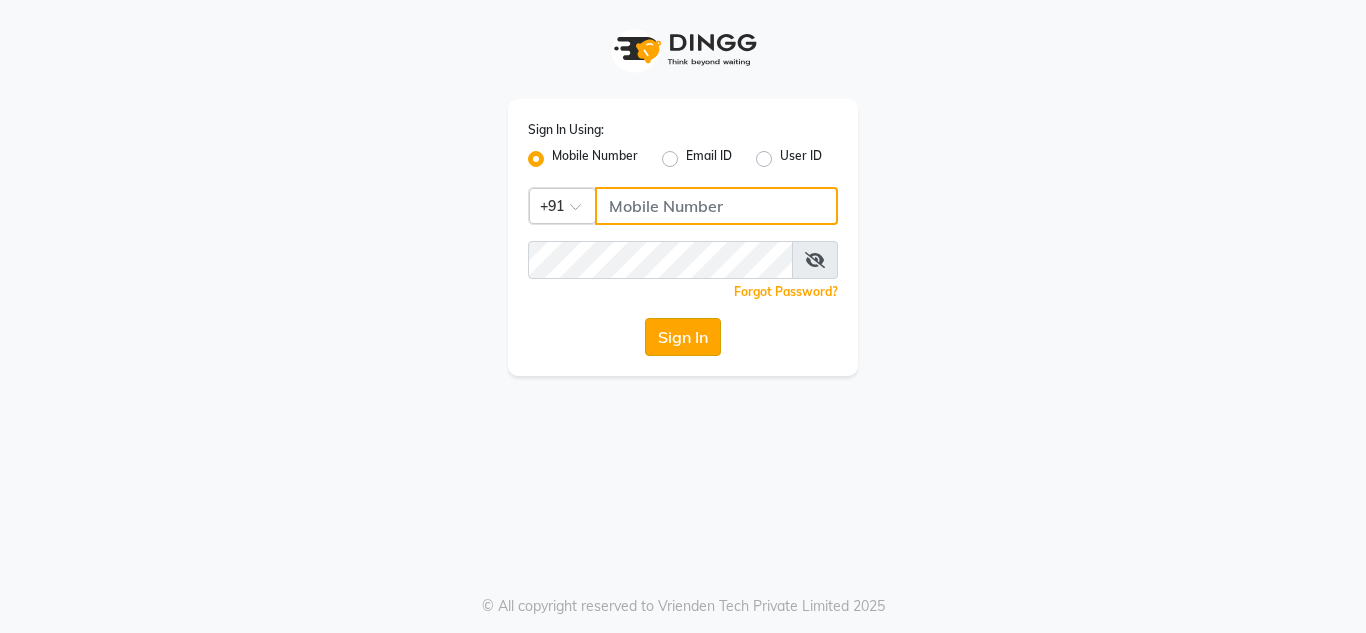 type on "9892499111" 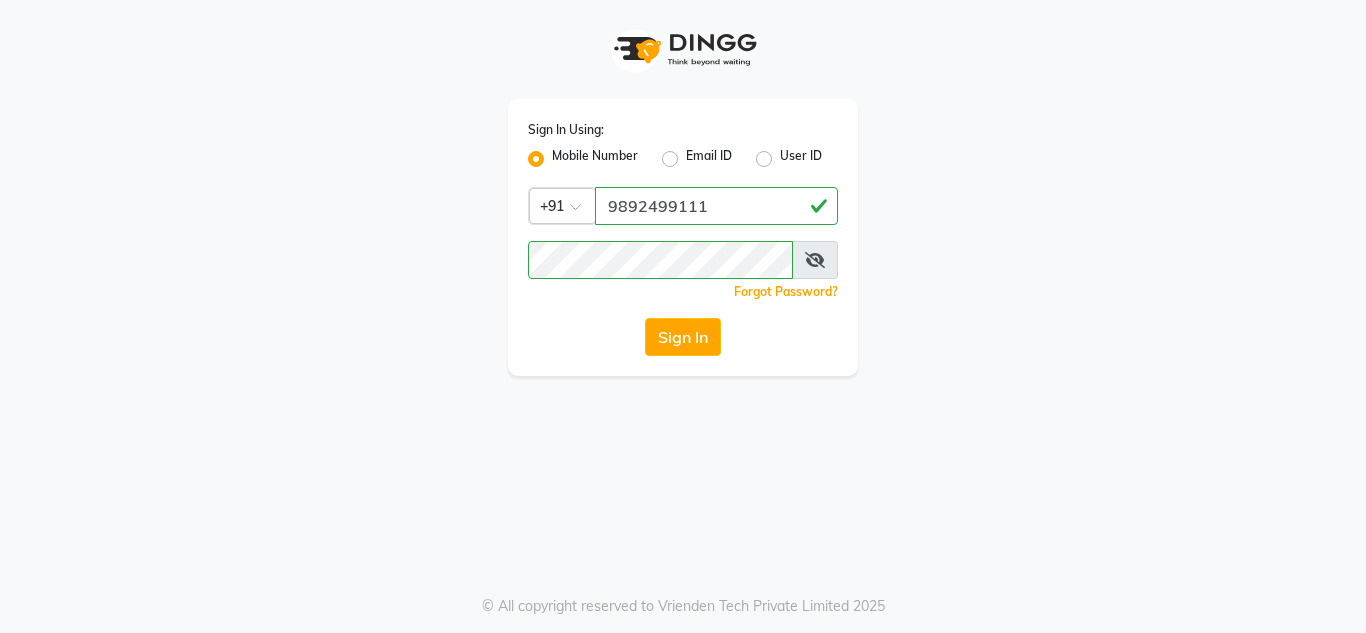 click on "Sign In" 